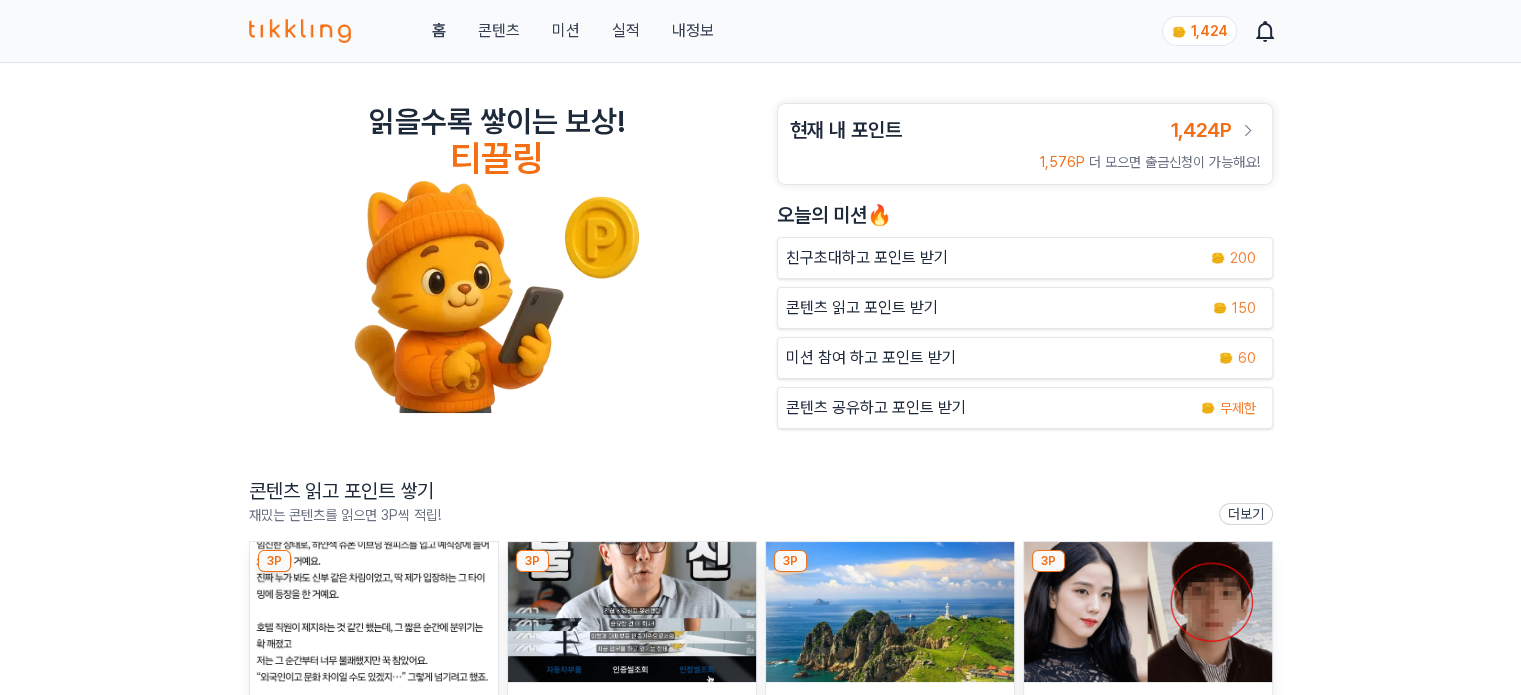 scroll, scrollTop: 200, scrollLeft: 0, axis: vertical 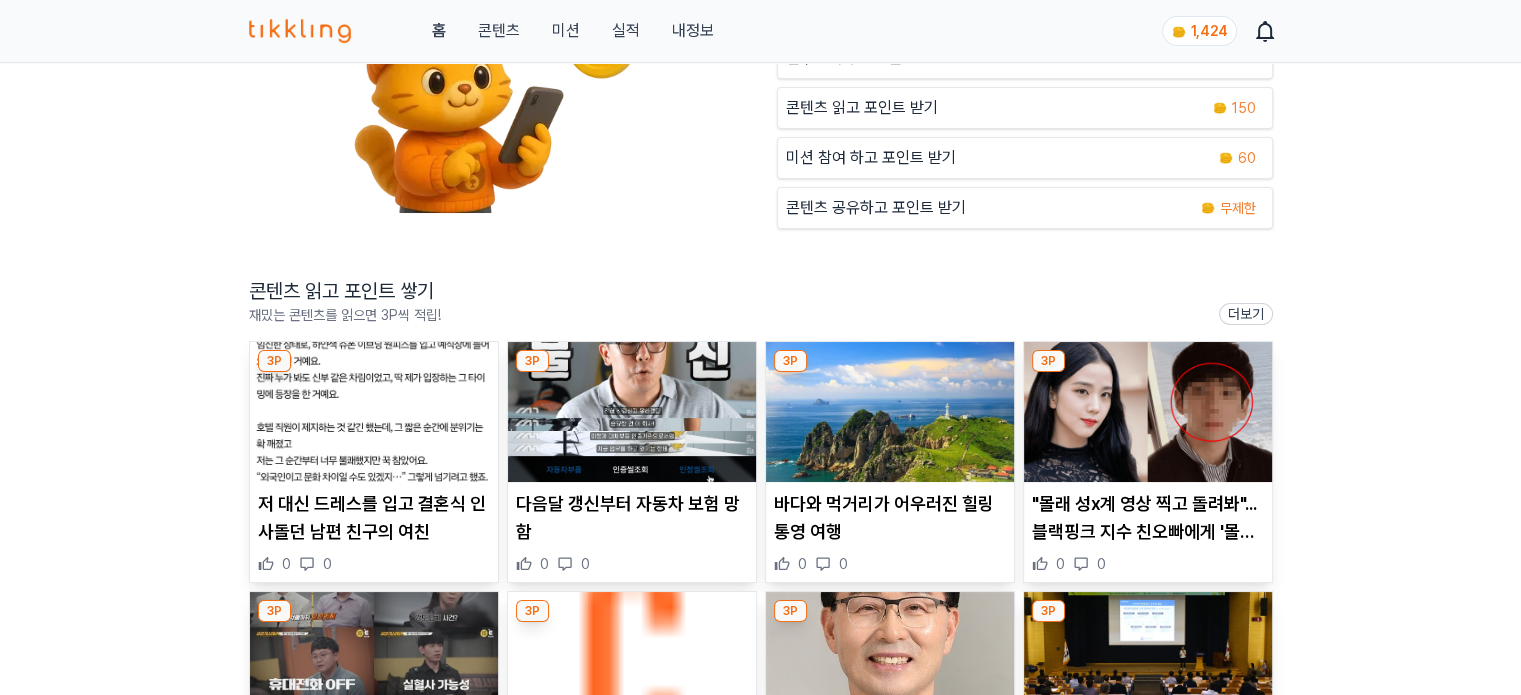 click at bounding box center [374, 412] 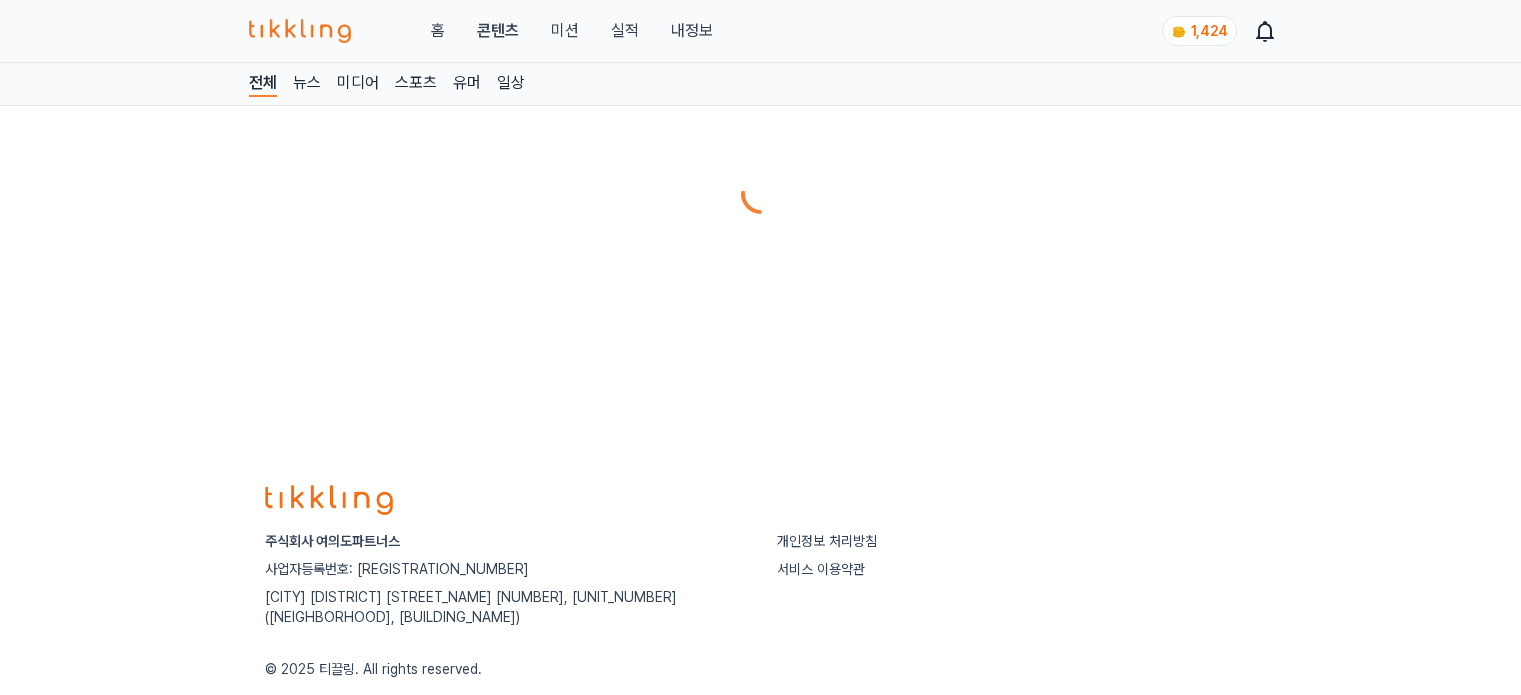 scroll, scrollTop: 0, scrollLeft: 0, axis: both 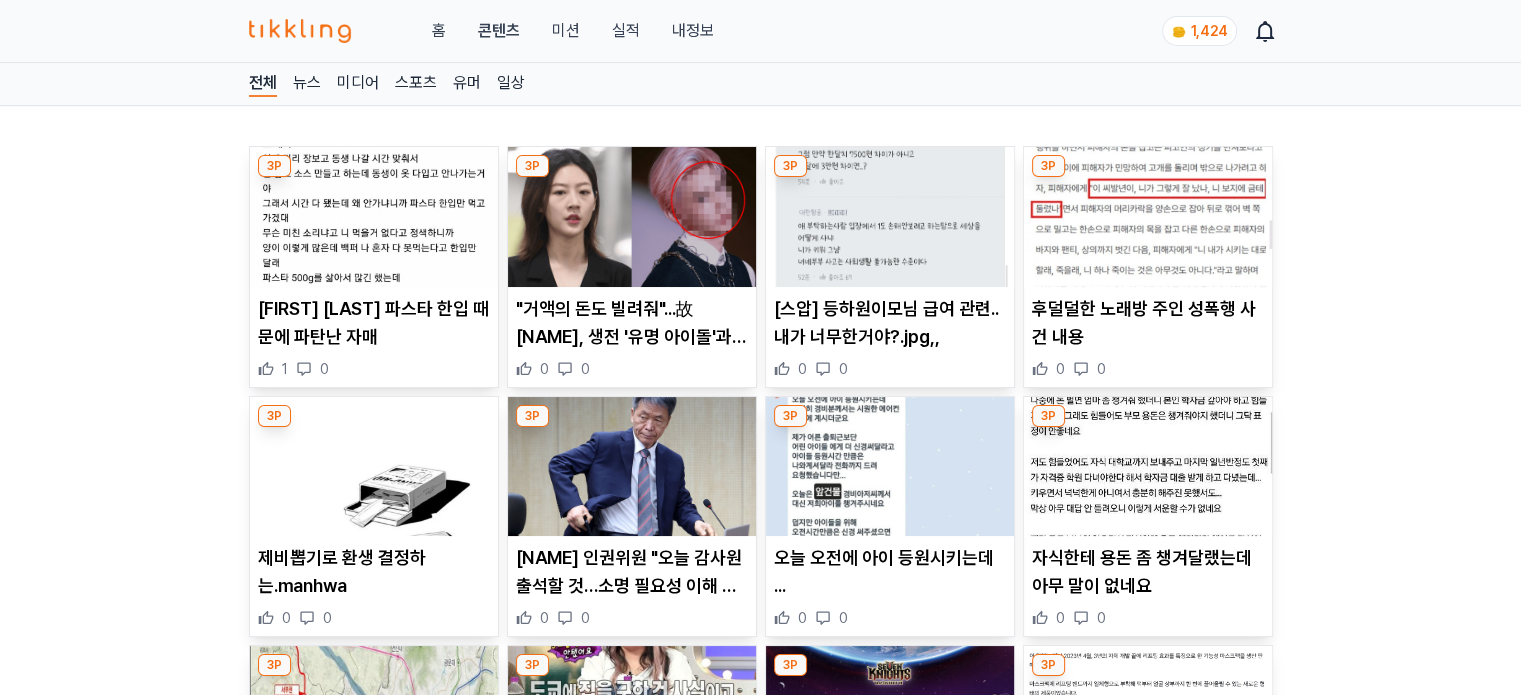 click on "미션" at bounding box center (565, 31) 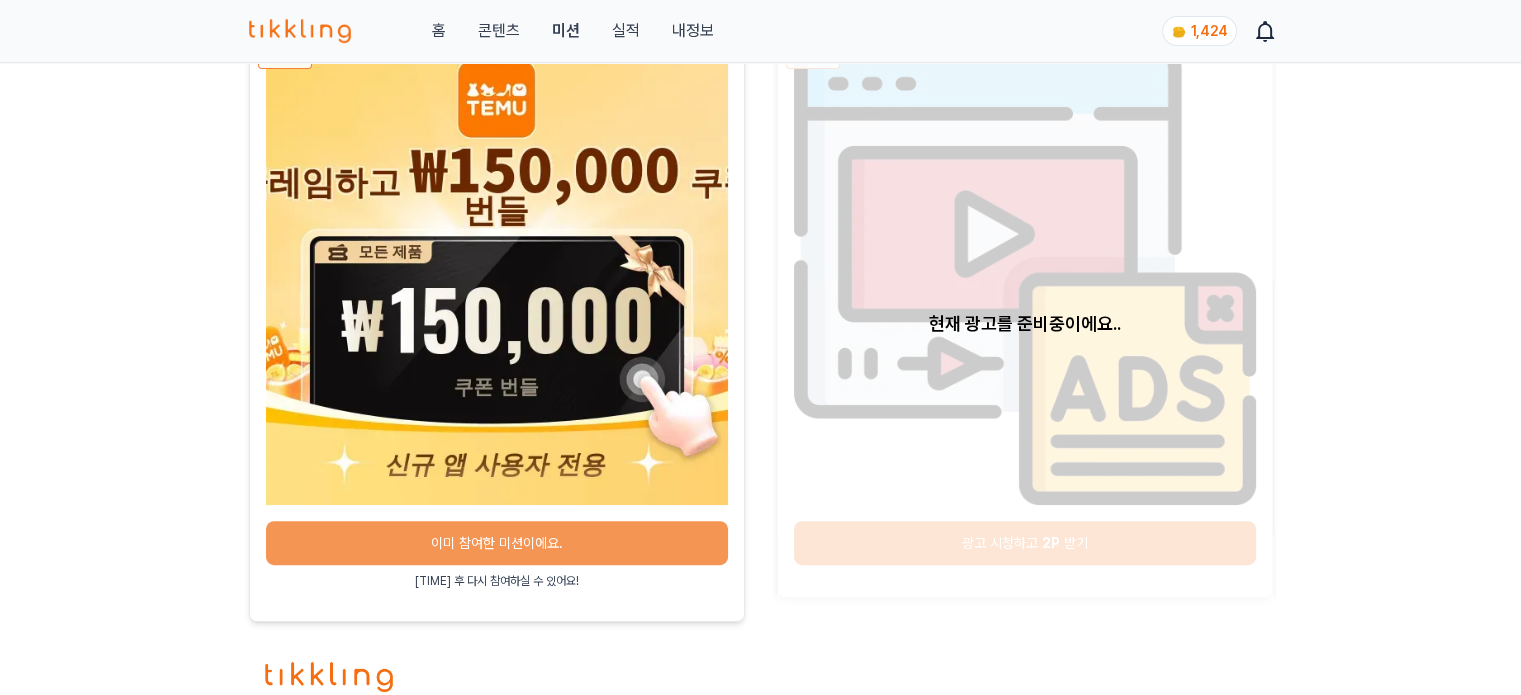 scroll, scrollTop: 900, scrollLeft: 0, axis: vertical 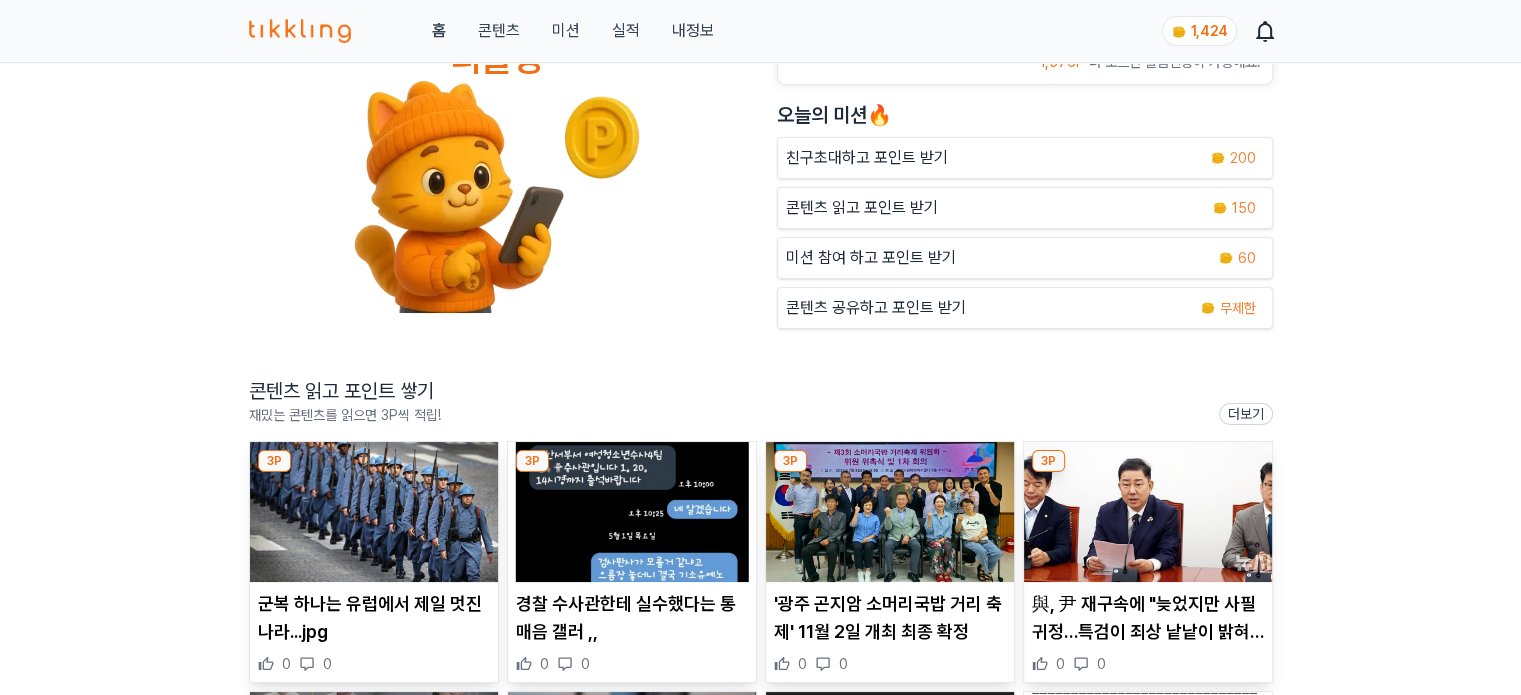 click at bounding box center (374, 512) 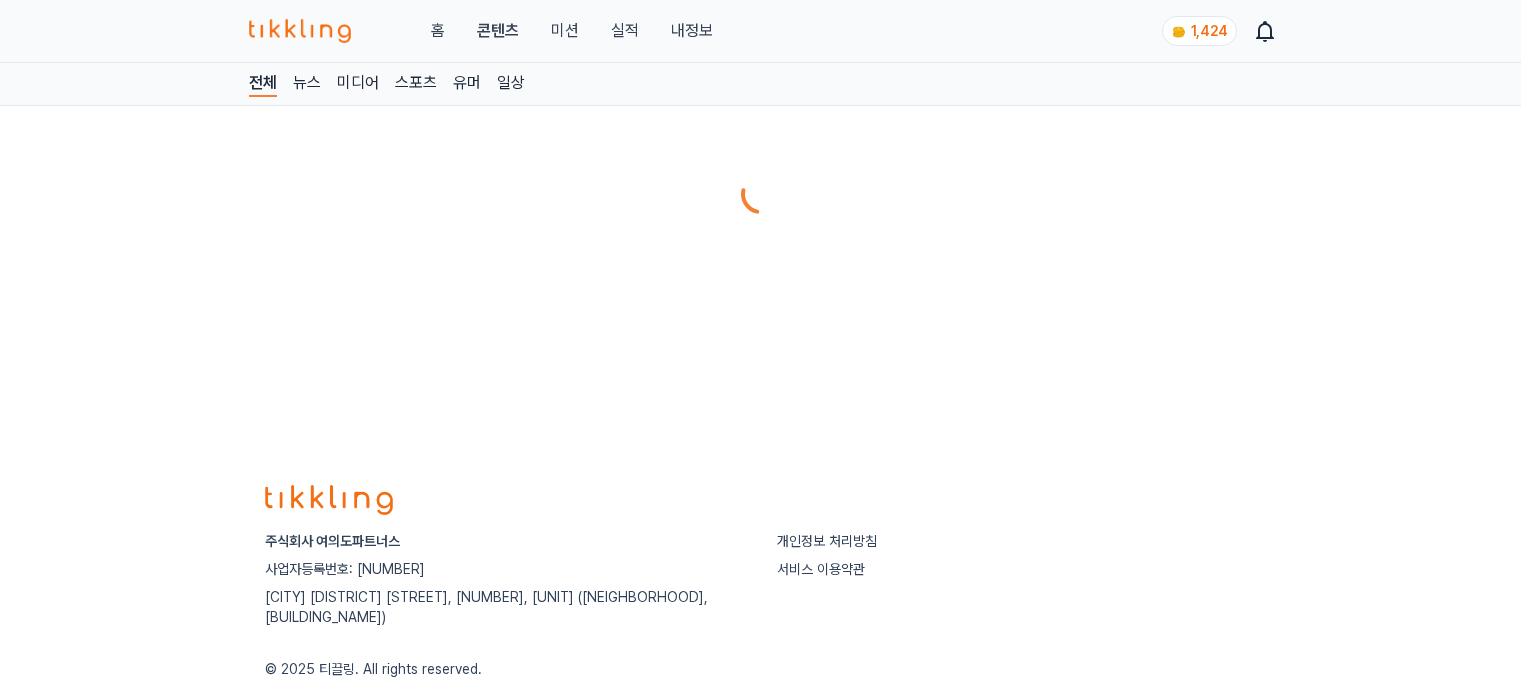 scroll, scrollTop: 0, scrollLeft: 0, axis: both 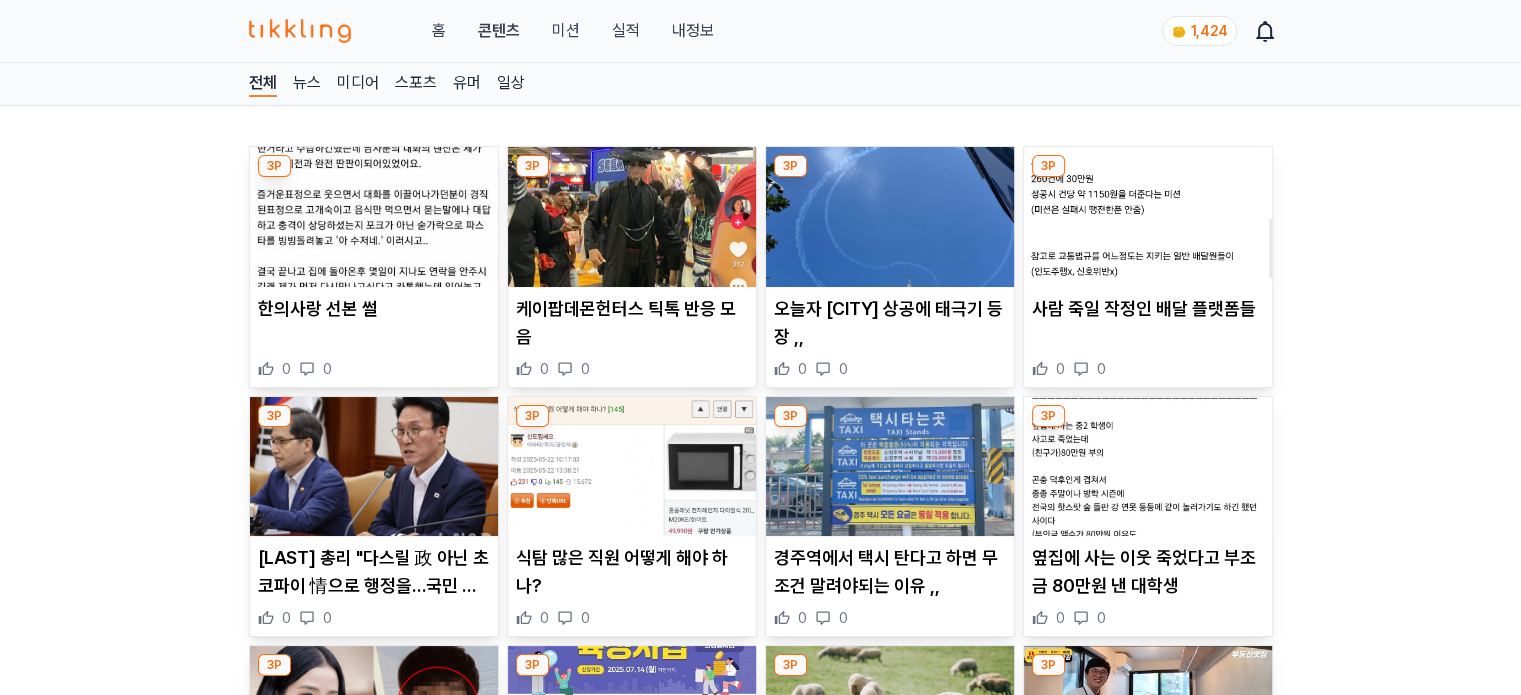 click at bounding box center [1148, 217] 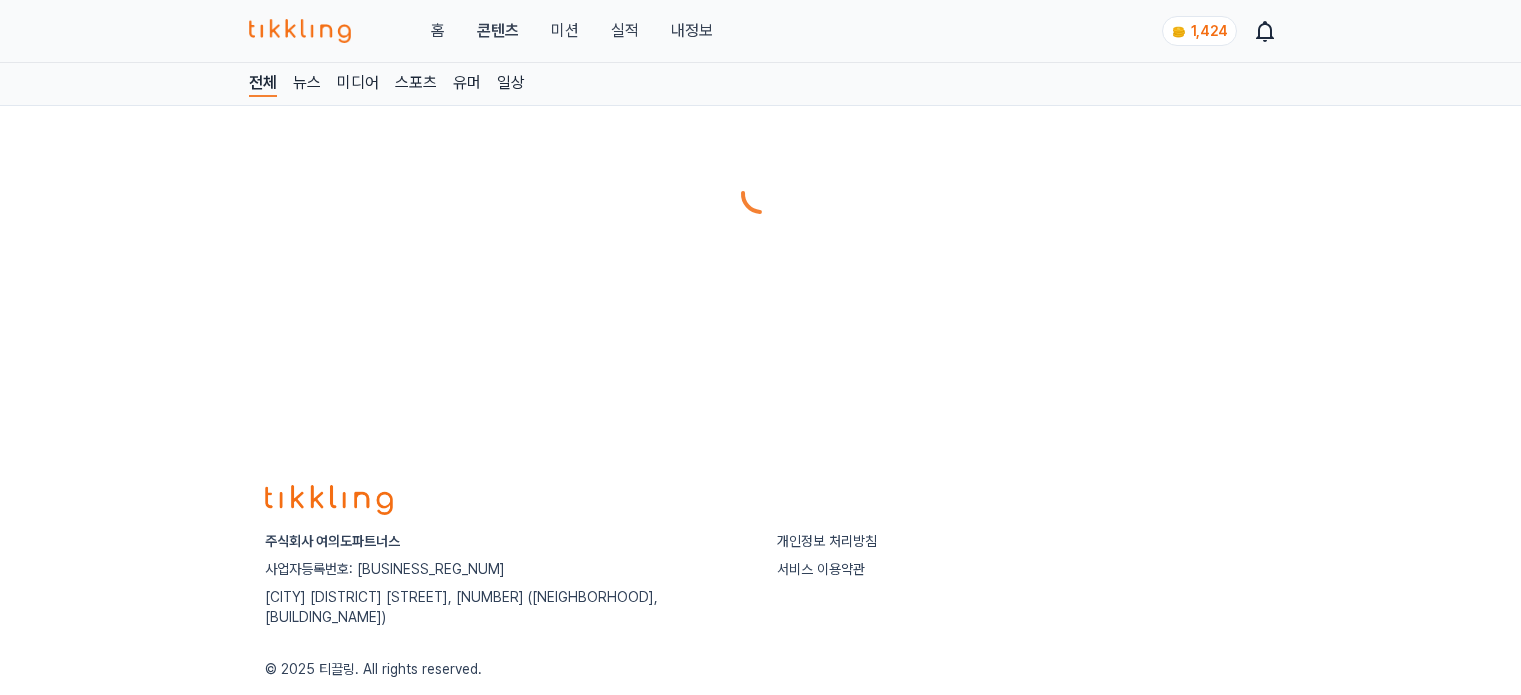 scroll, scrollTop: 0, scrollLeft: 0, axis: both 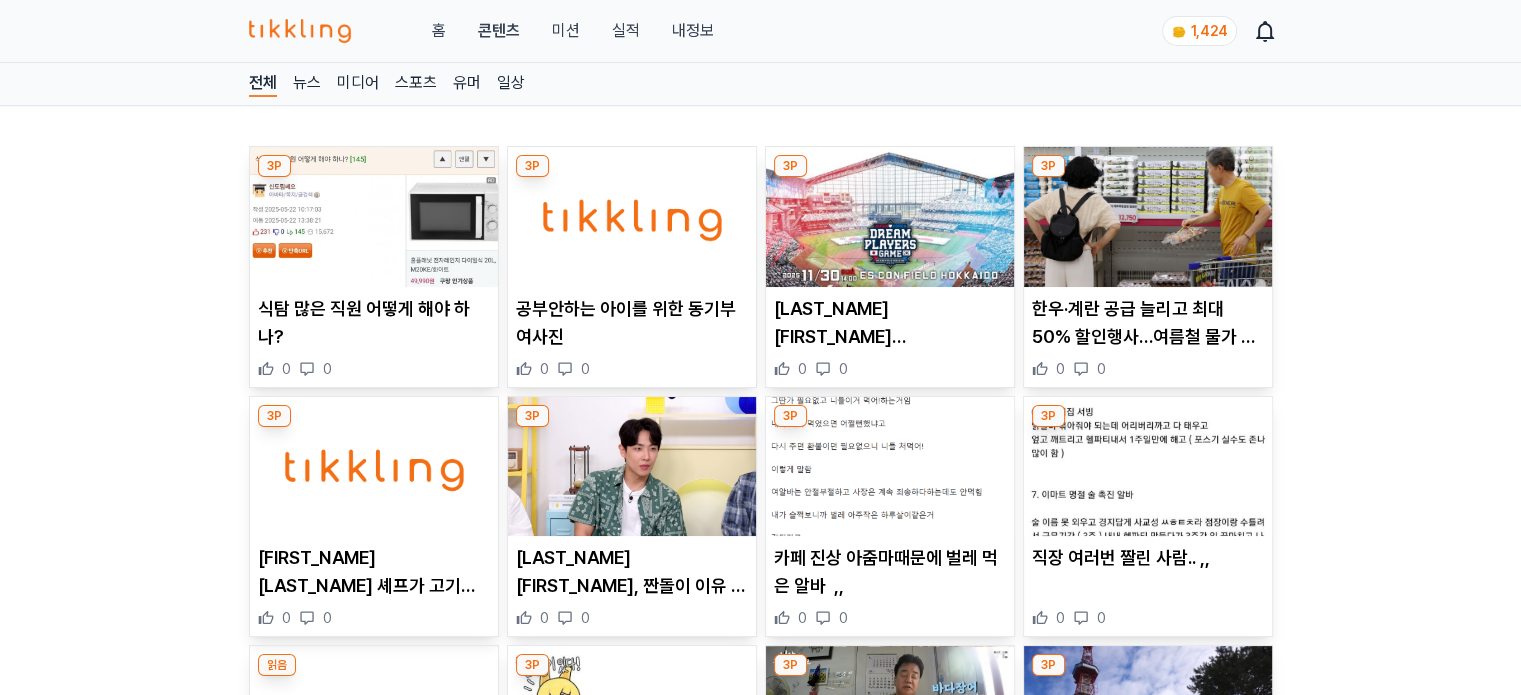 click at bounding box center [374, 467] 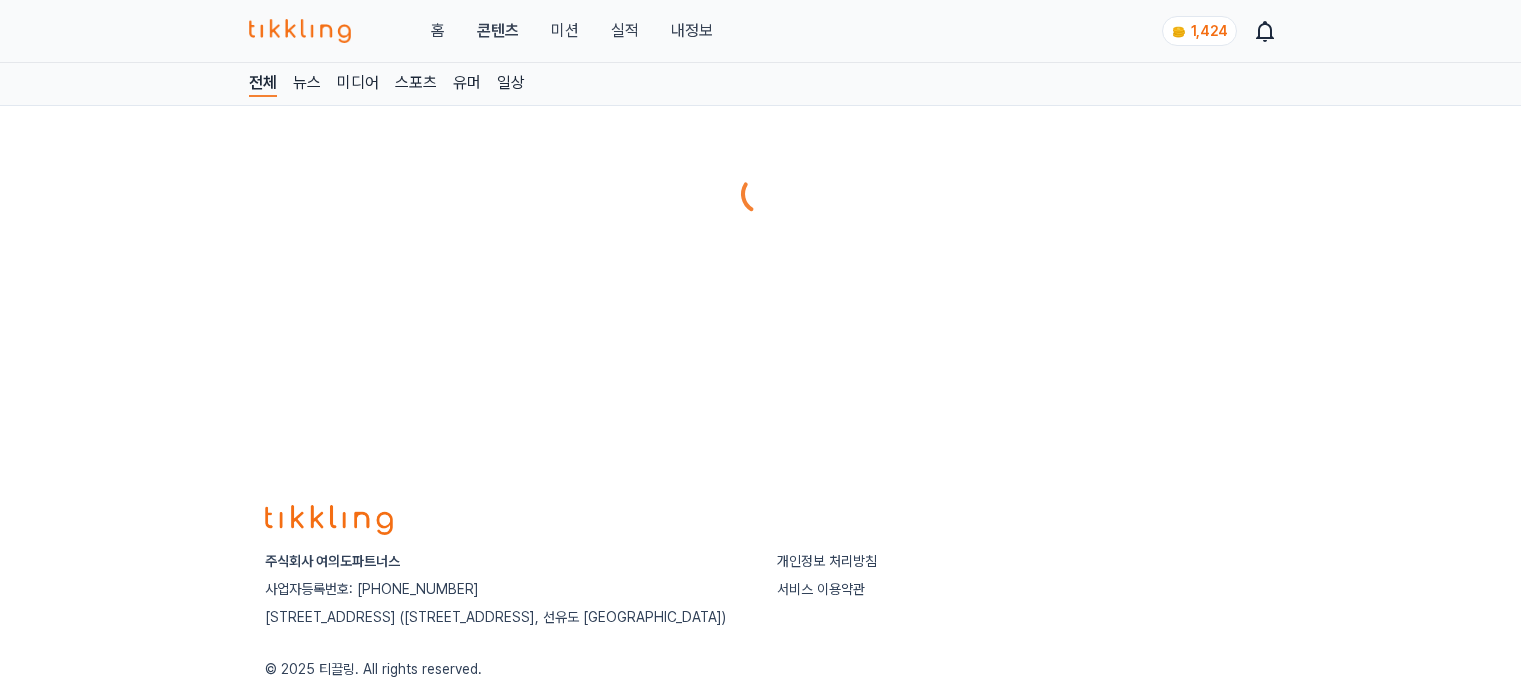 scroll, scrollTop: 0, scrollLeft: 0, axis: both 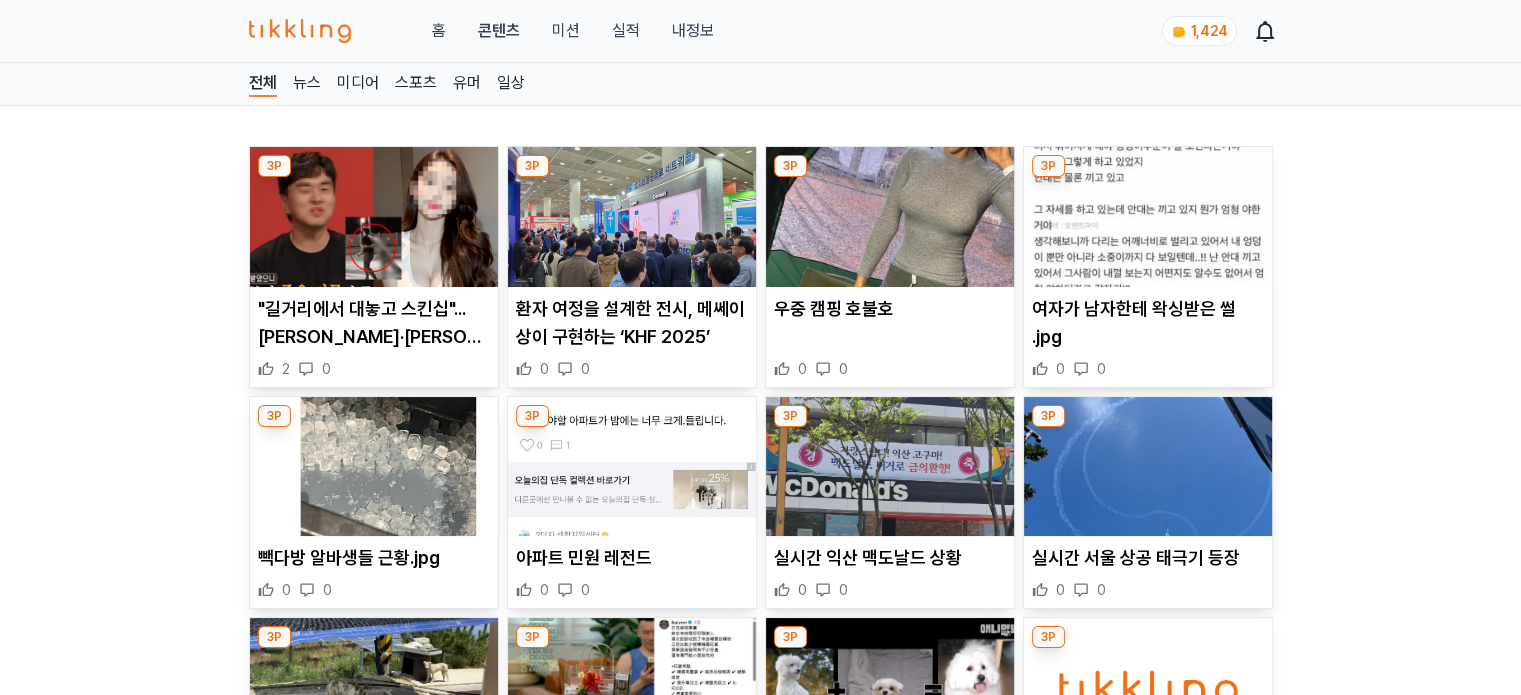 click on "미션" at bounding box center (565, 31) 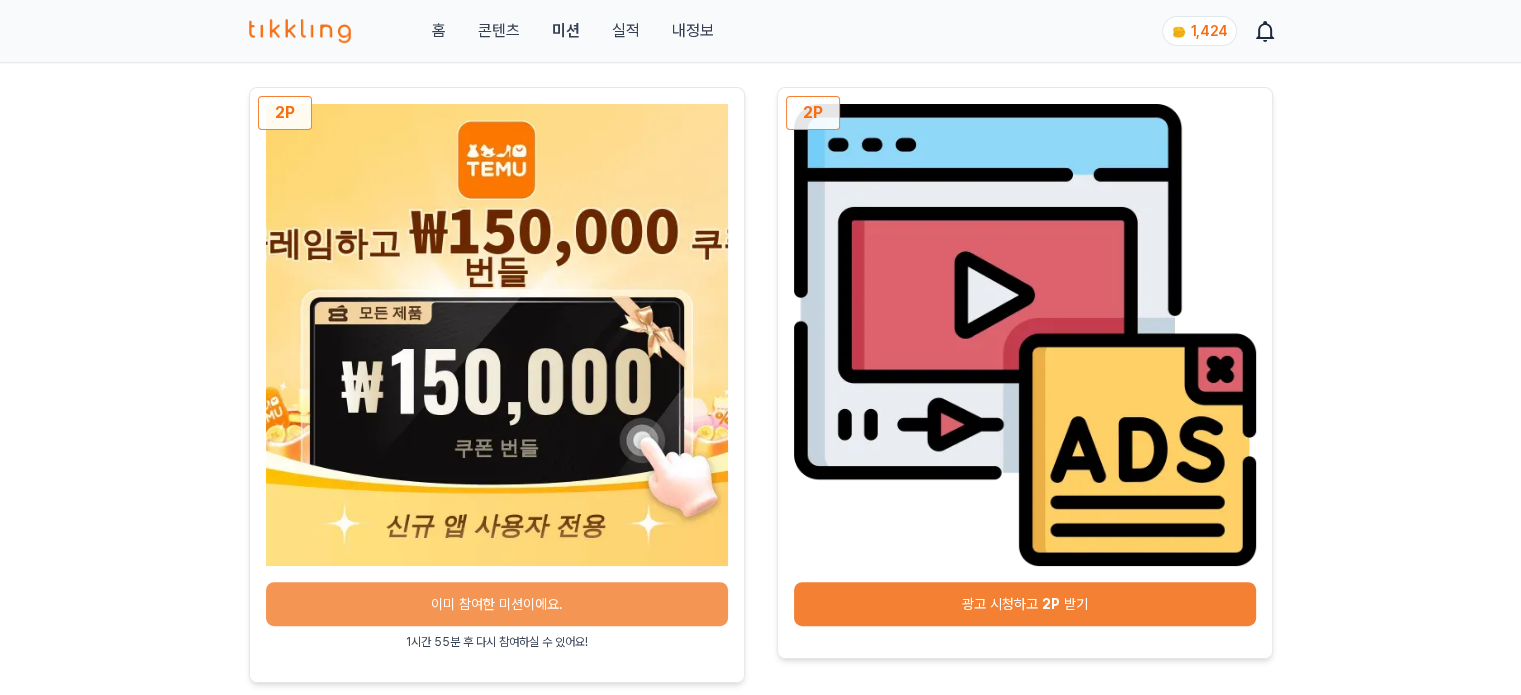 scroll, scrollTop: 800, scrollLeft: 0, axis: vertical 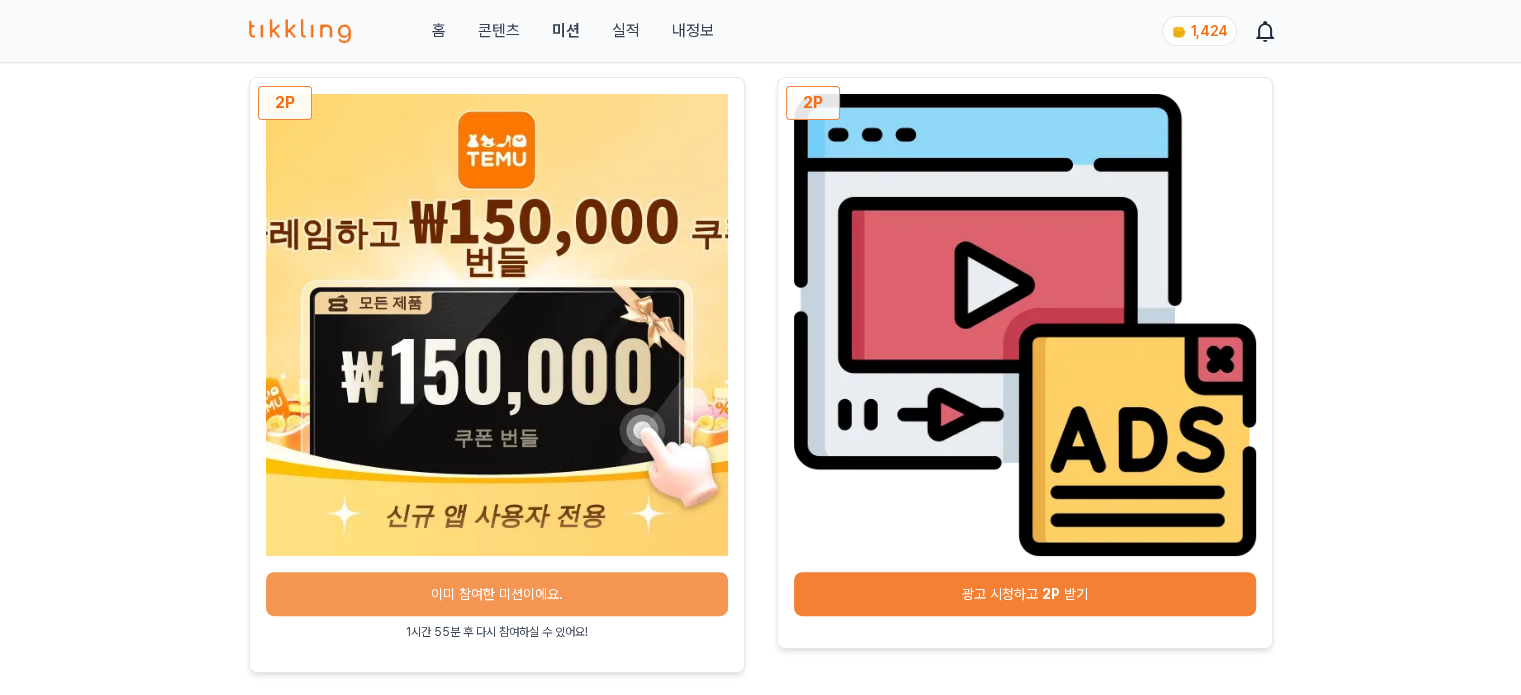 click on "광고 시청하고  2P  받기" at bounding box center (1025, 594) 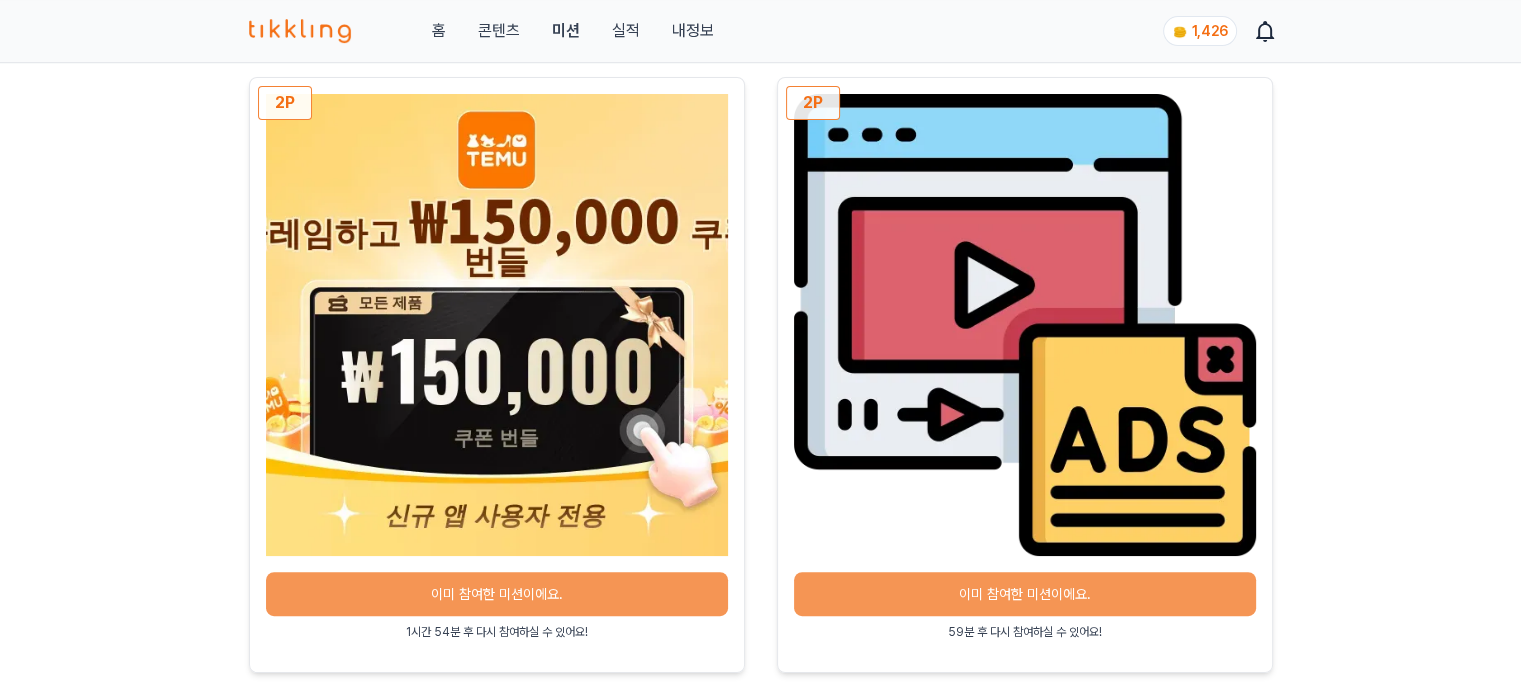 click on "콘텐츠" at bounding box center (498, 31) 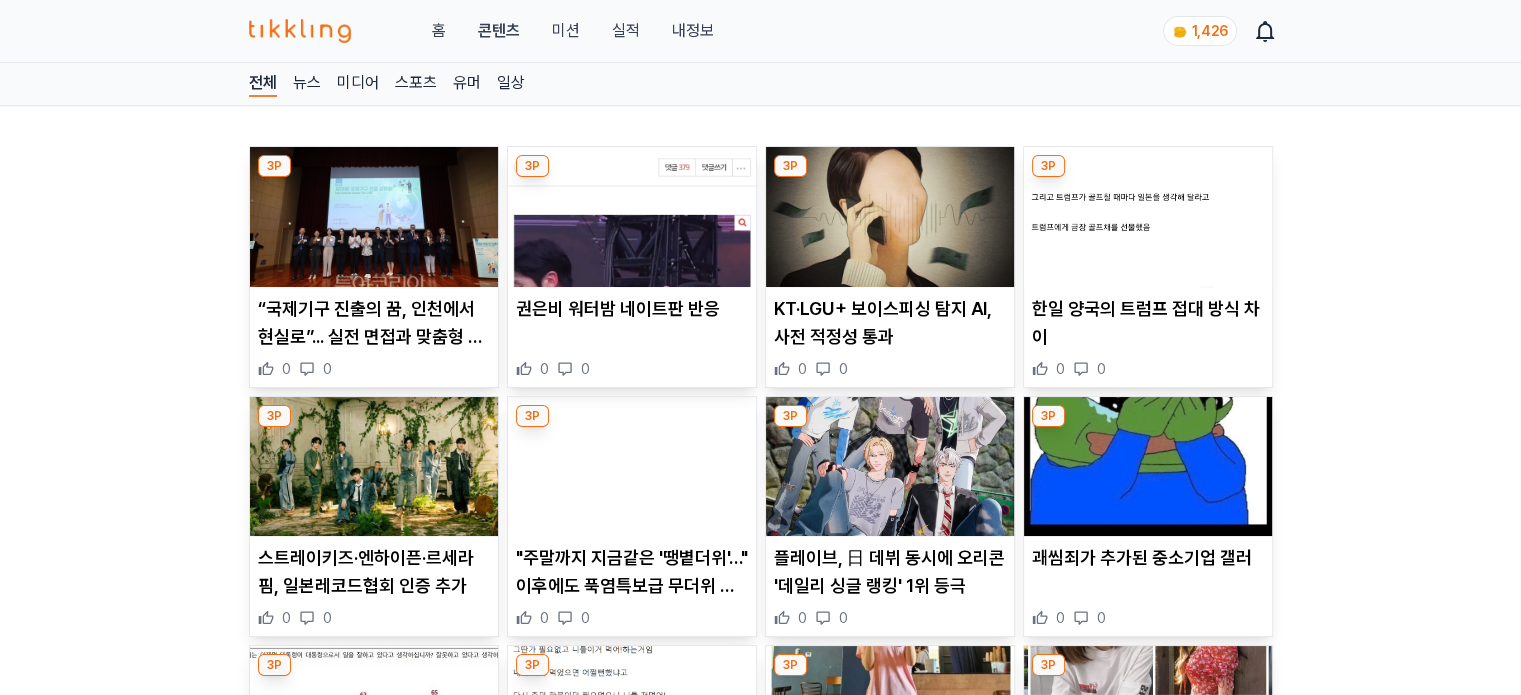 click on "콘텐츠" at bounding box center [498, 31] 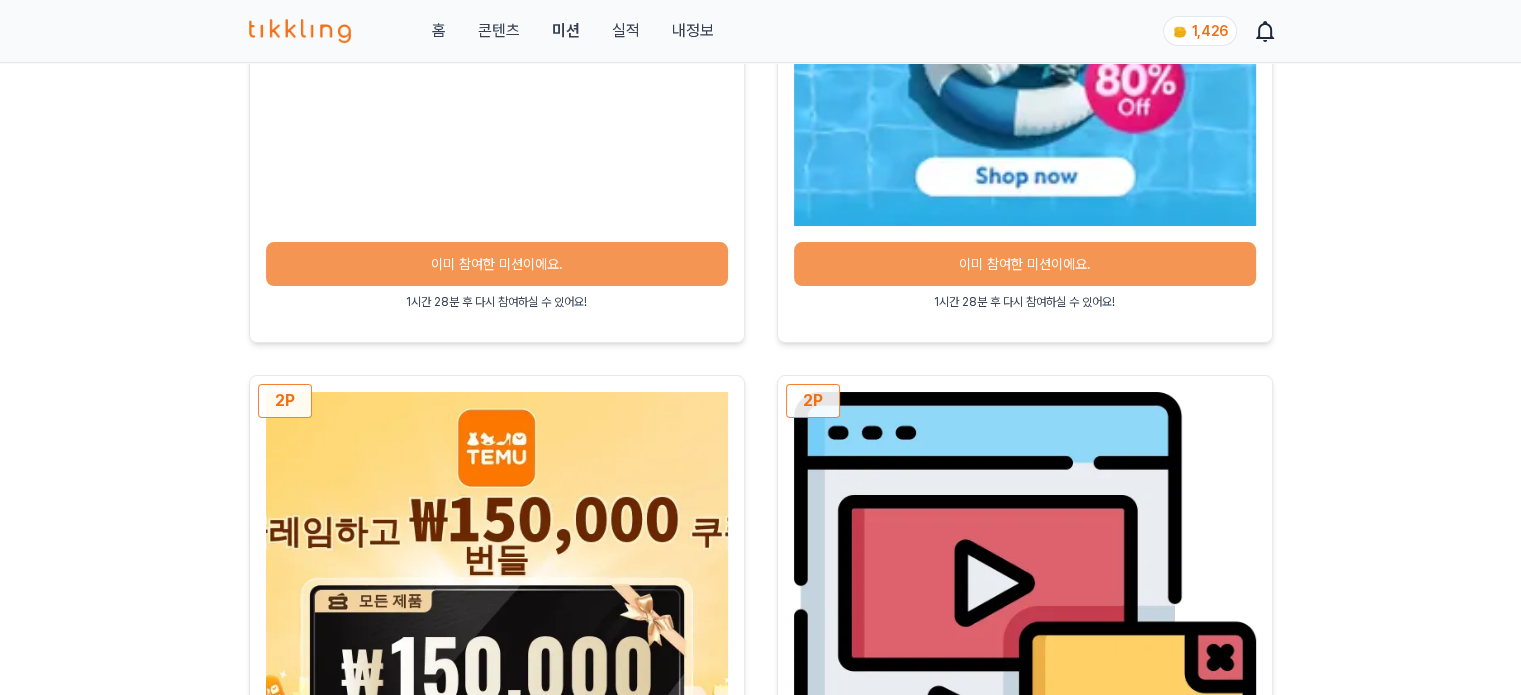 scroll, scrollTop: 500, scrollLeft: 0, axis: vertical 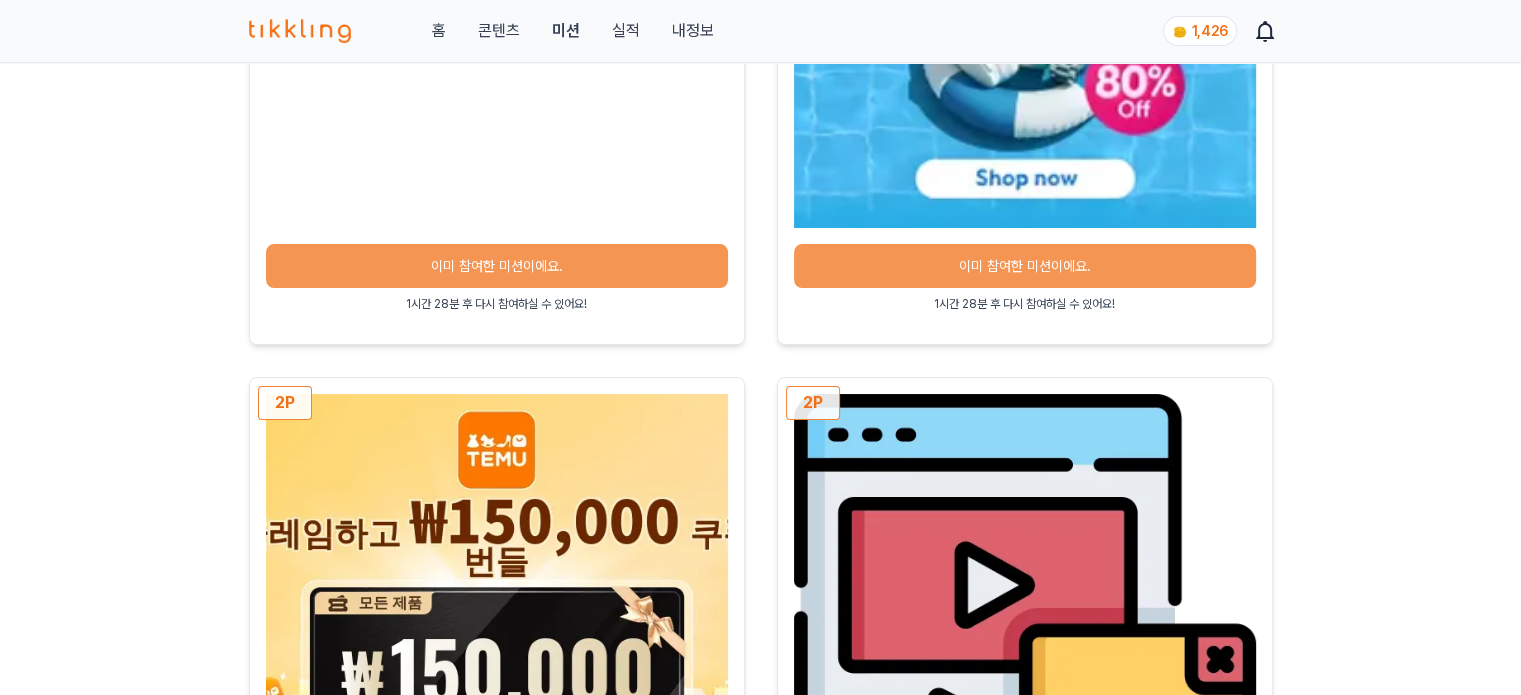 click on "콘텐츠" at bounding box center [498, 31] 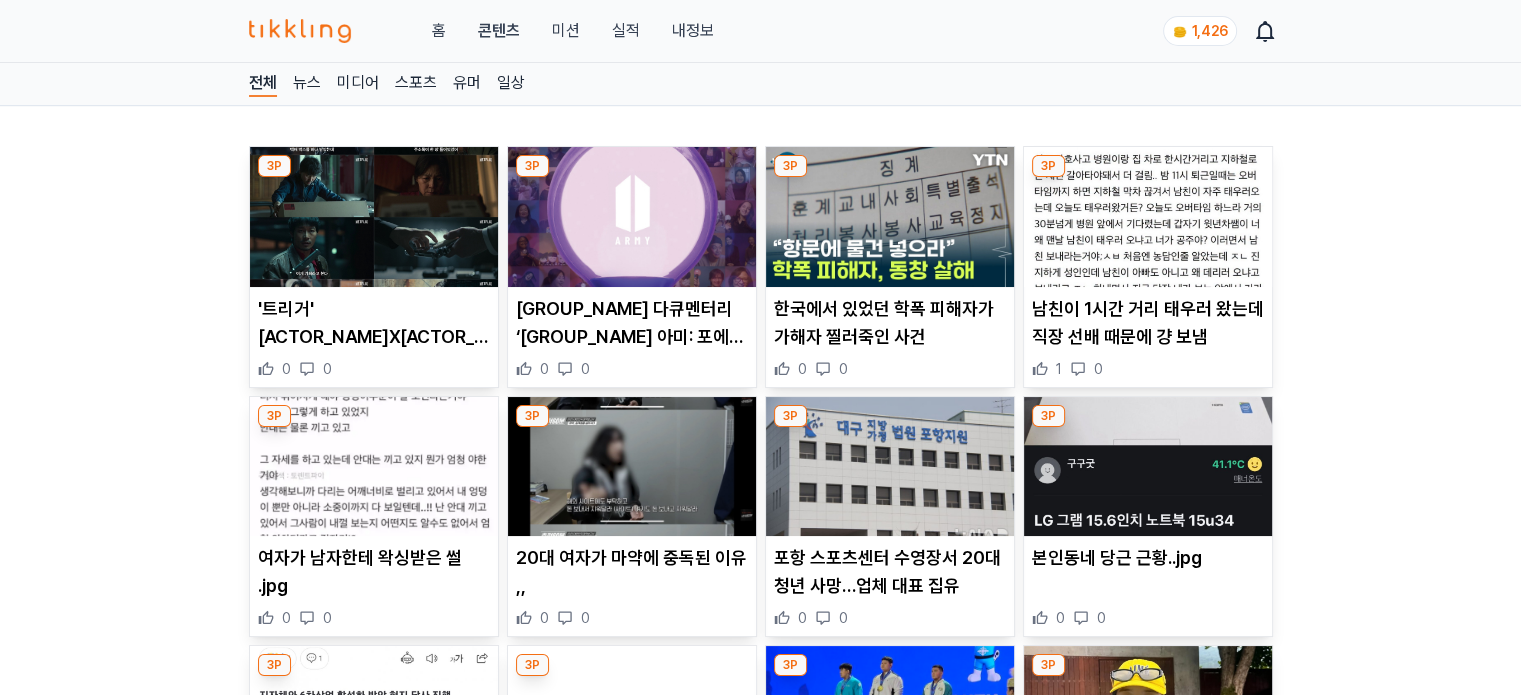 click at bounding box center (374, 217) 